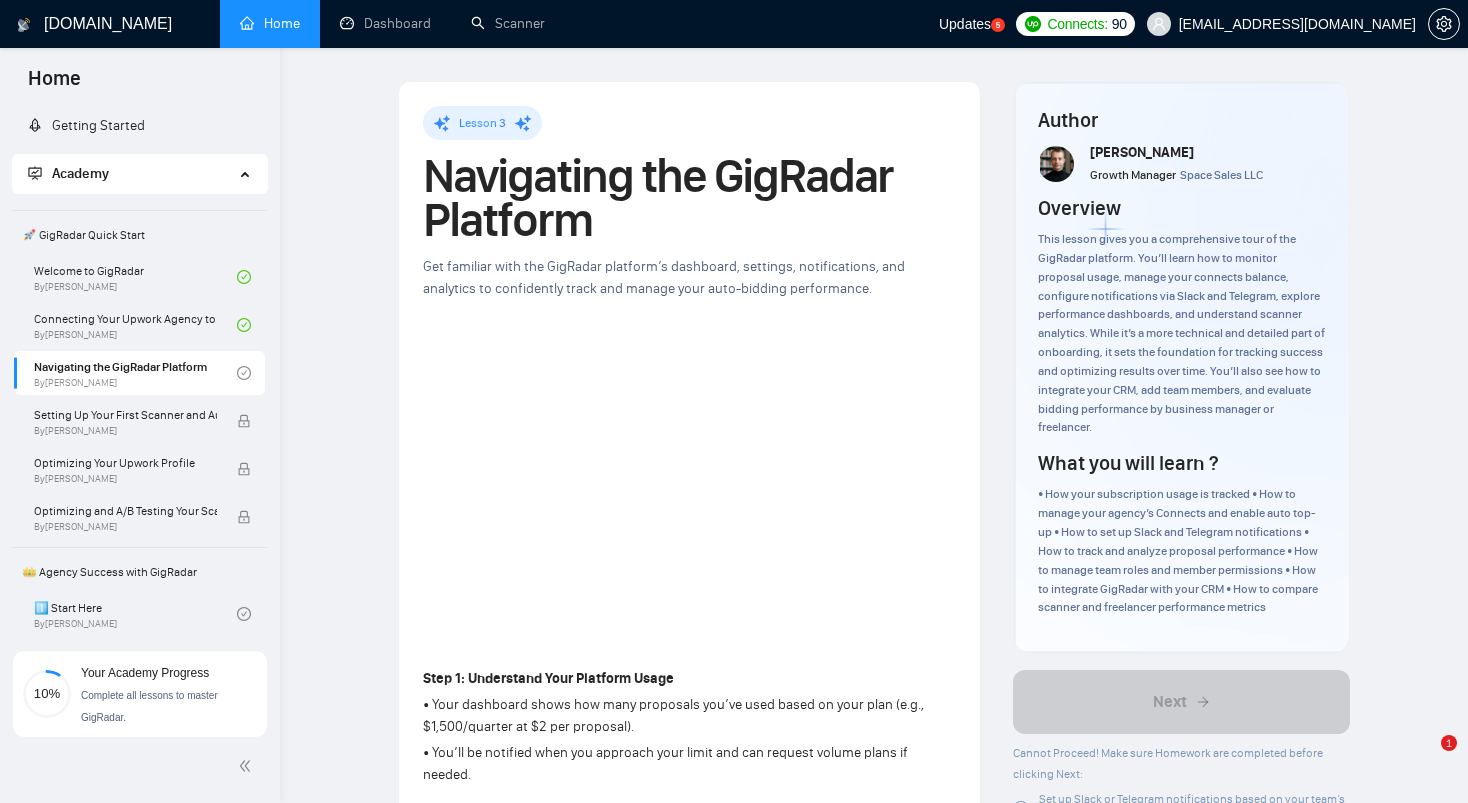 scroll, scrollTop: 0, scrollLeft: 0, axis: both 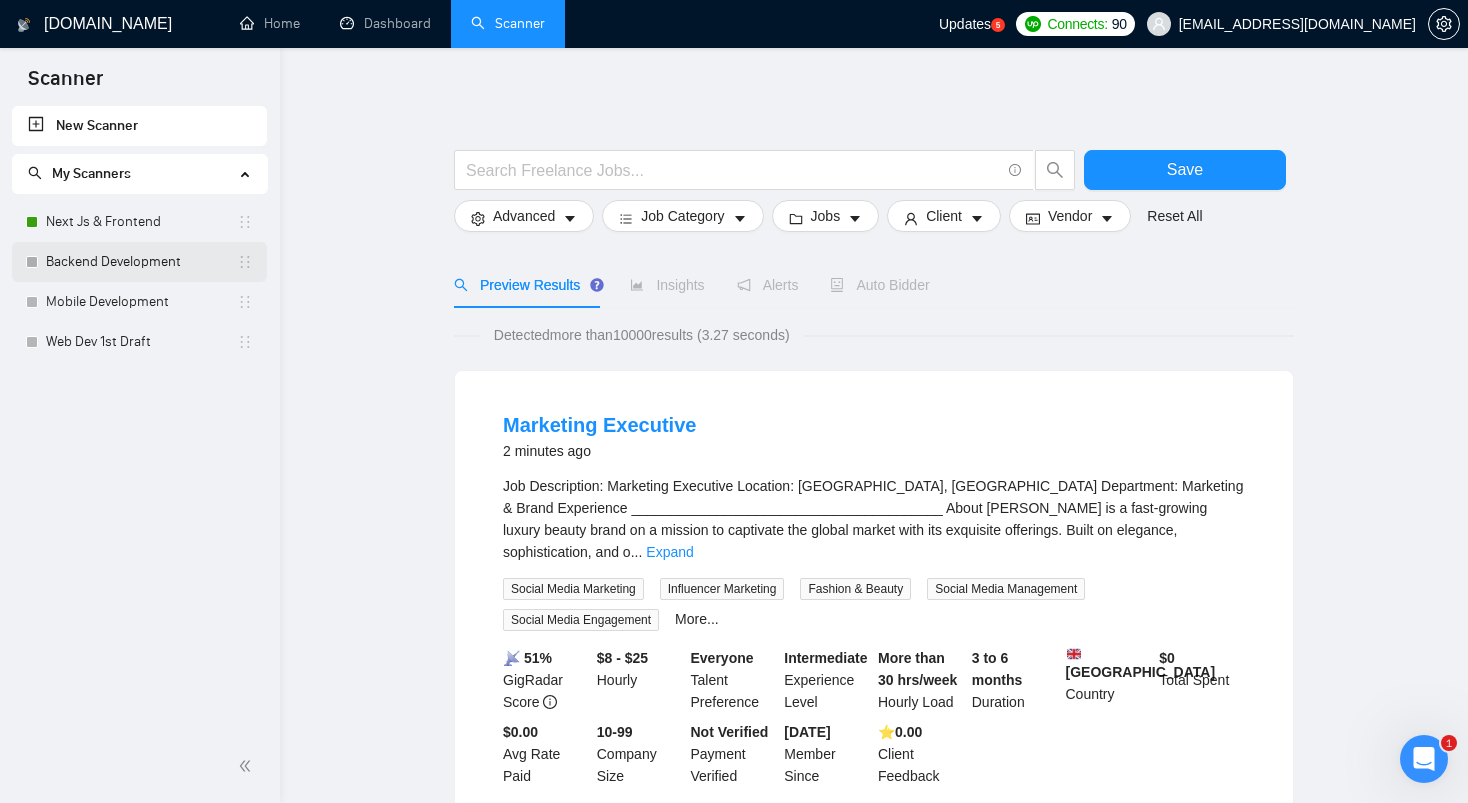 click on "Backend Development" at bounding box center (141, 262) 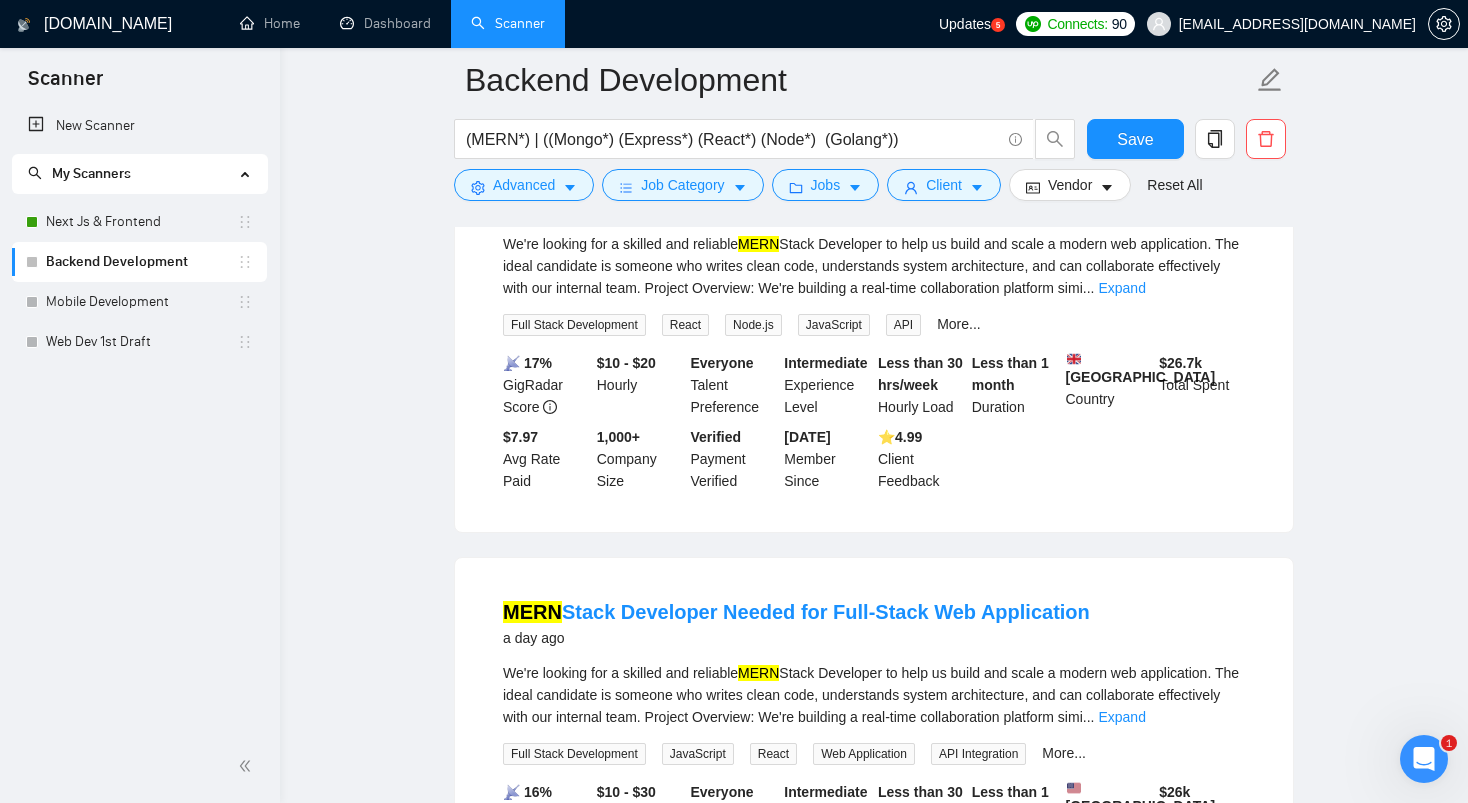 scroll, scrollTop: 0, scrollLeft: 0, axis: both 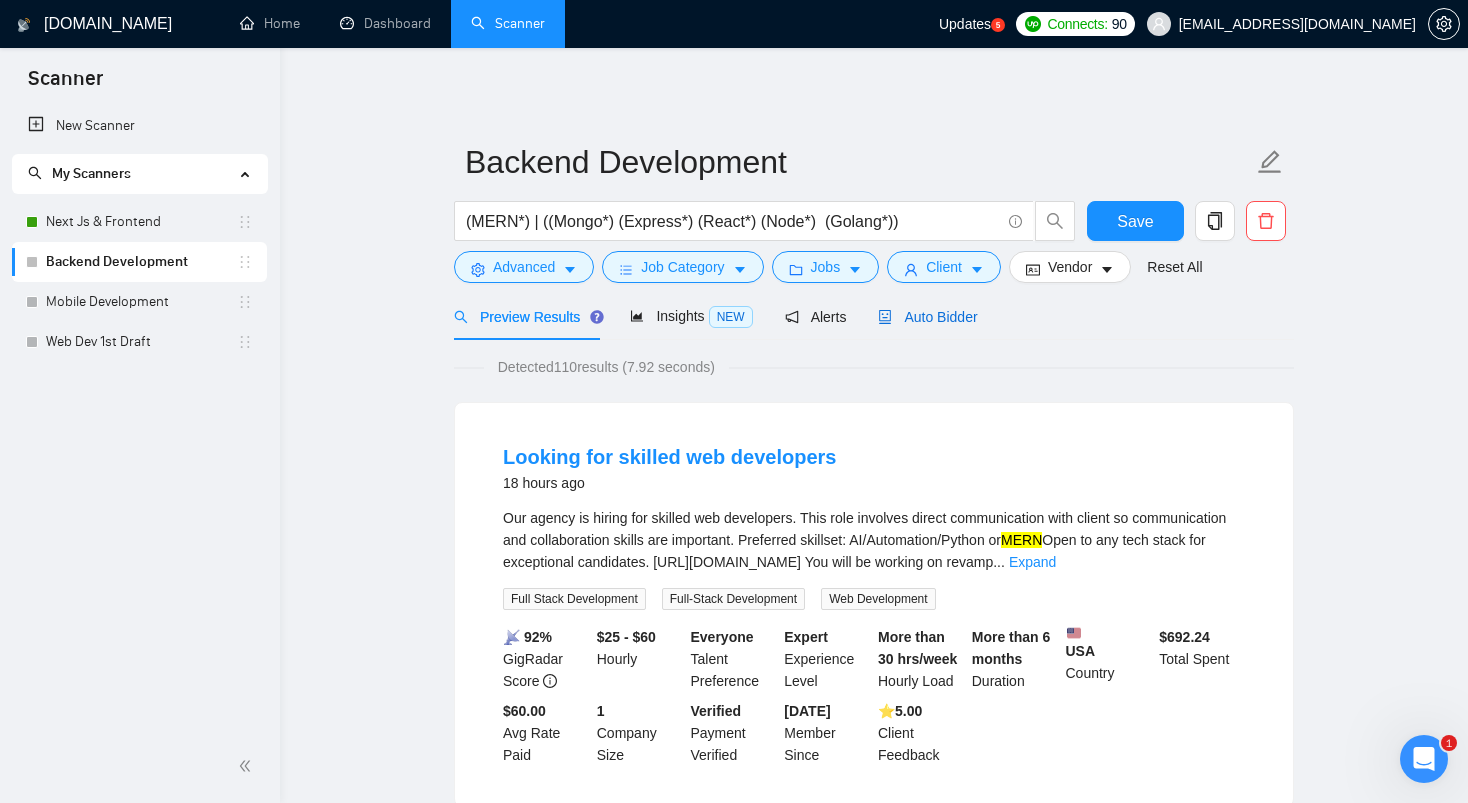 click on "Auto Bidder" at bounding box center [927, 317] 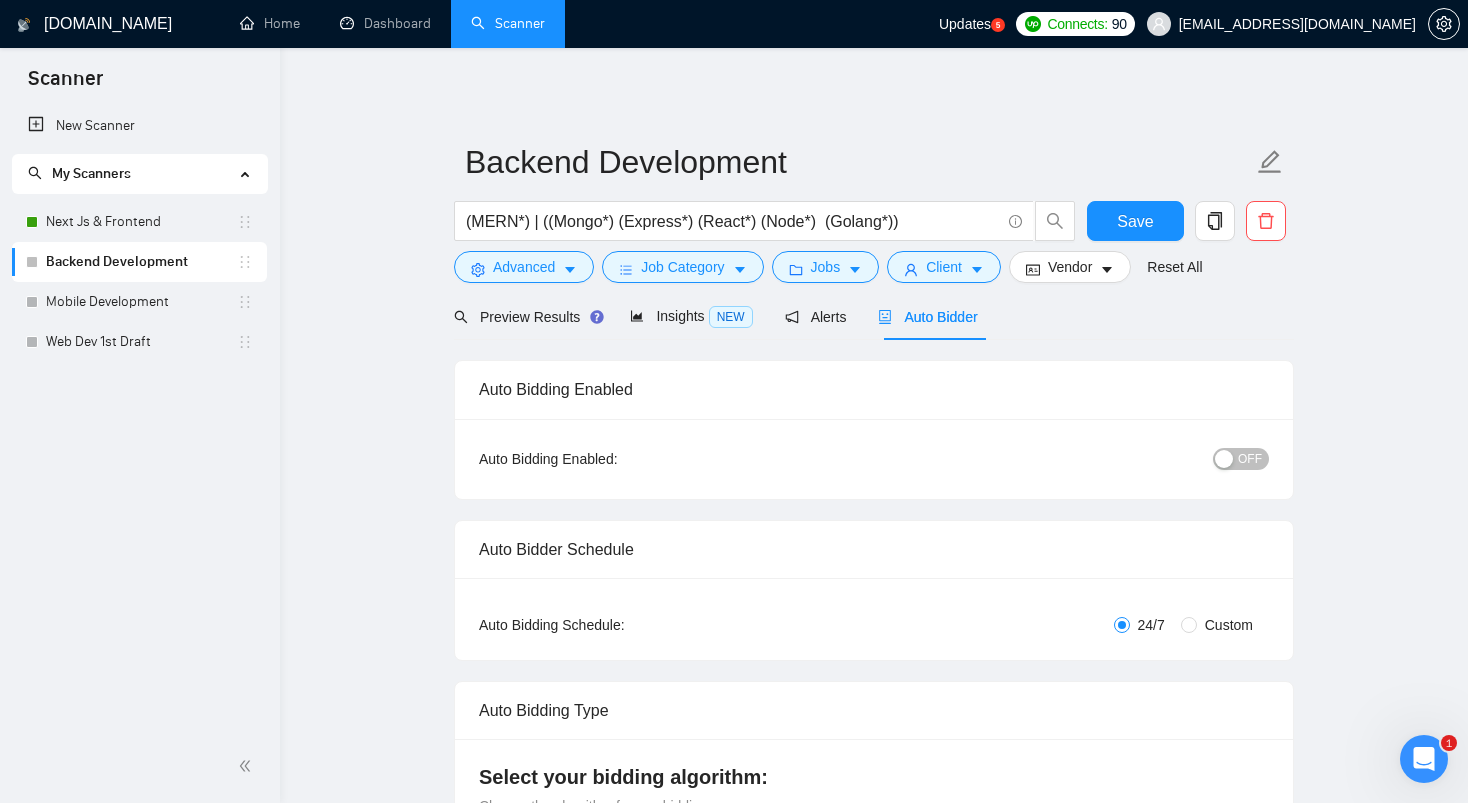 type 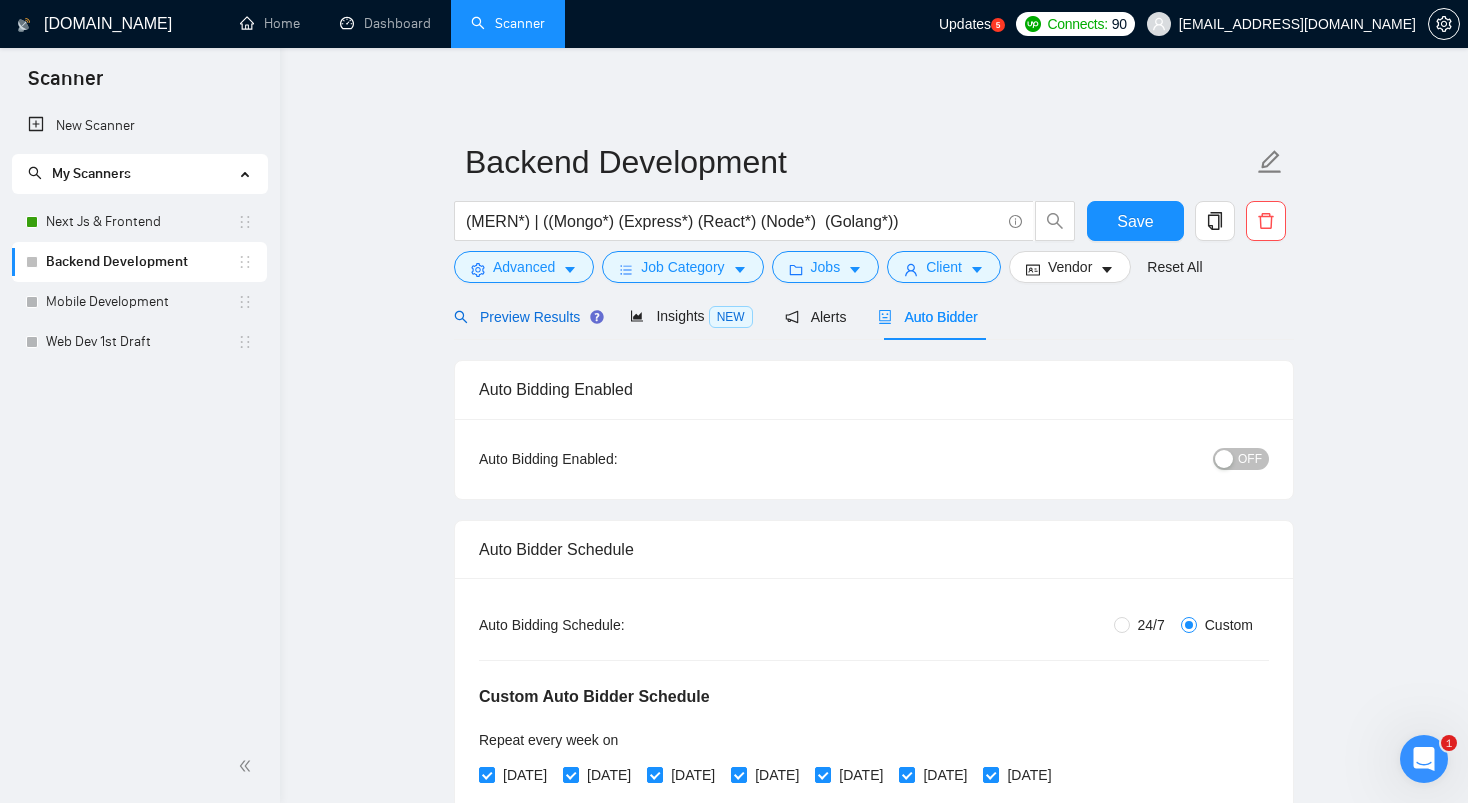 click on "Preview Results" at bounding box center [526, 317] 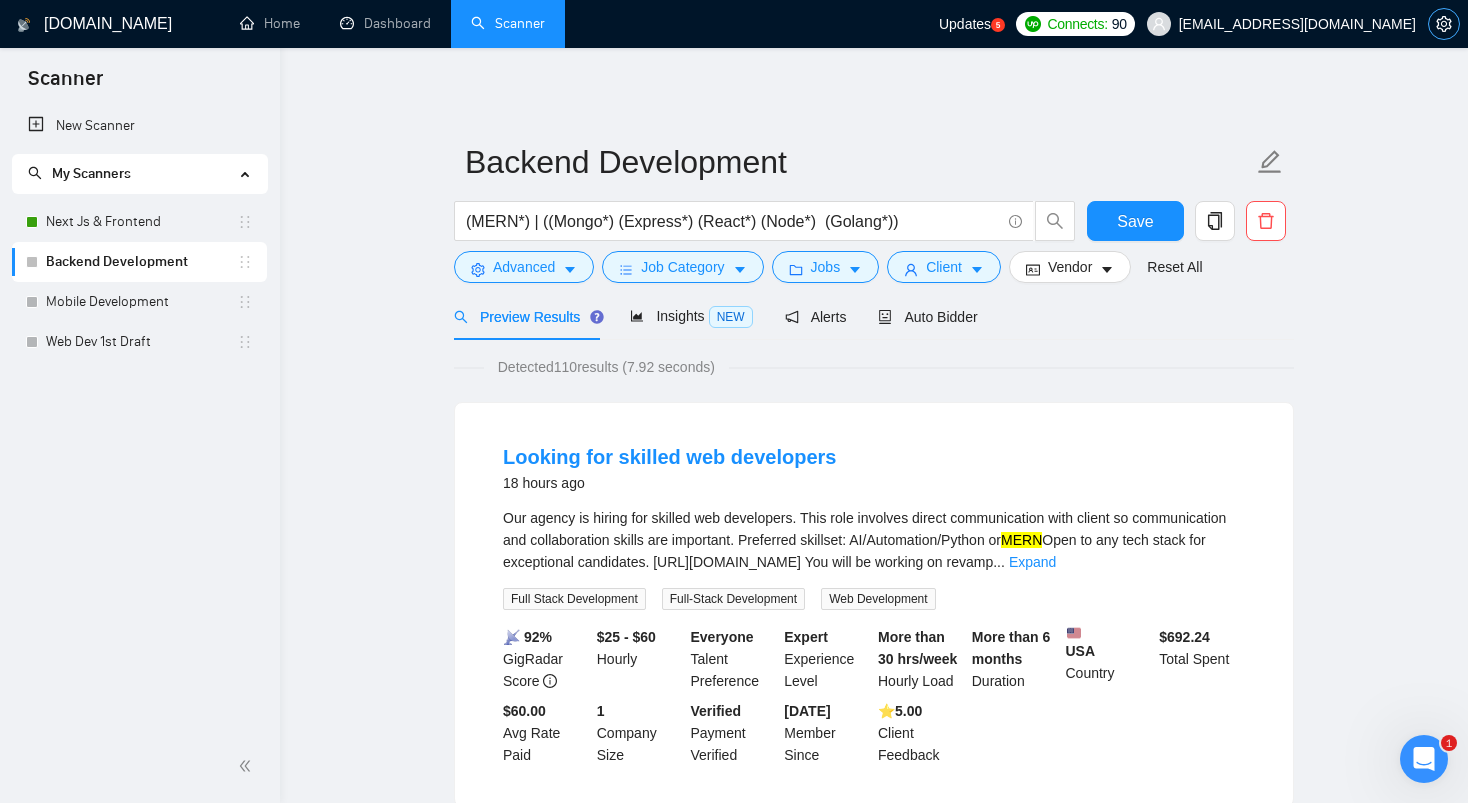 click 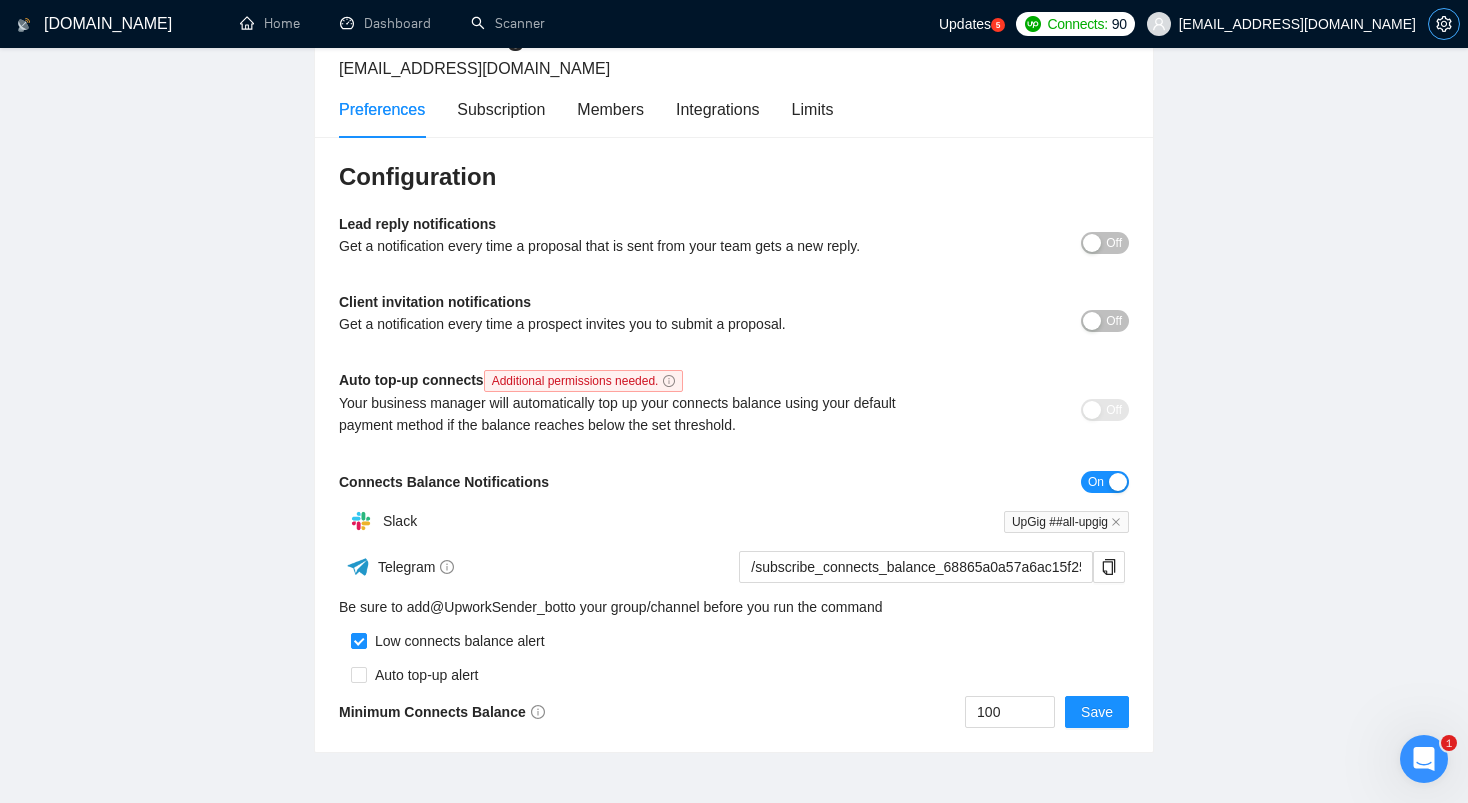 scroll, scrollTop: 0, scrollLeft: 0, axis: both 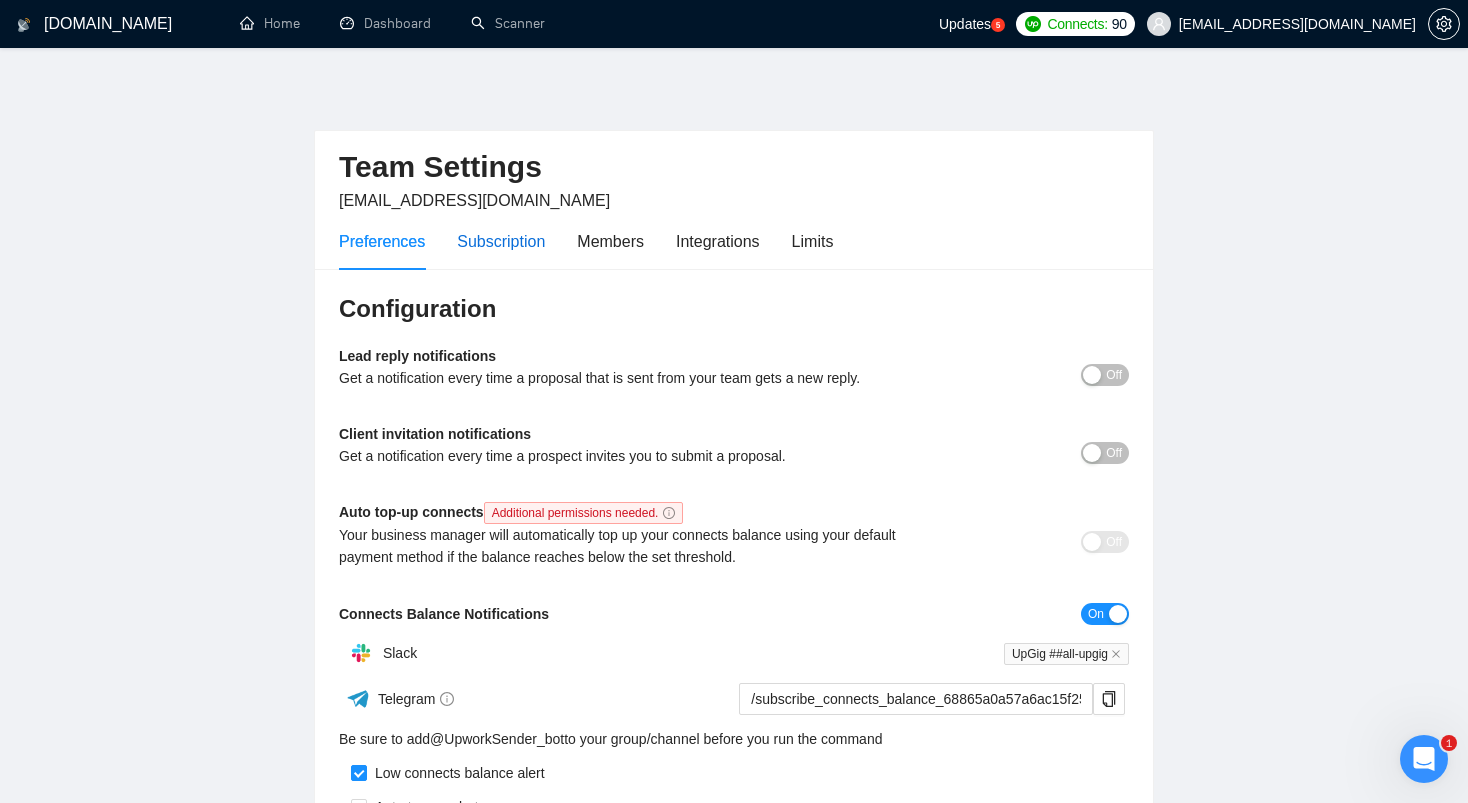 click on "Subscription" at bounding box center [501, 241] 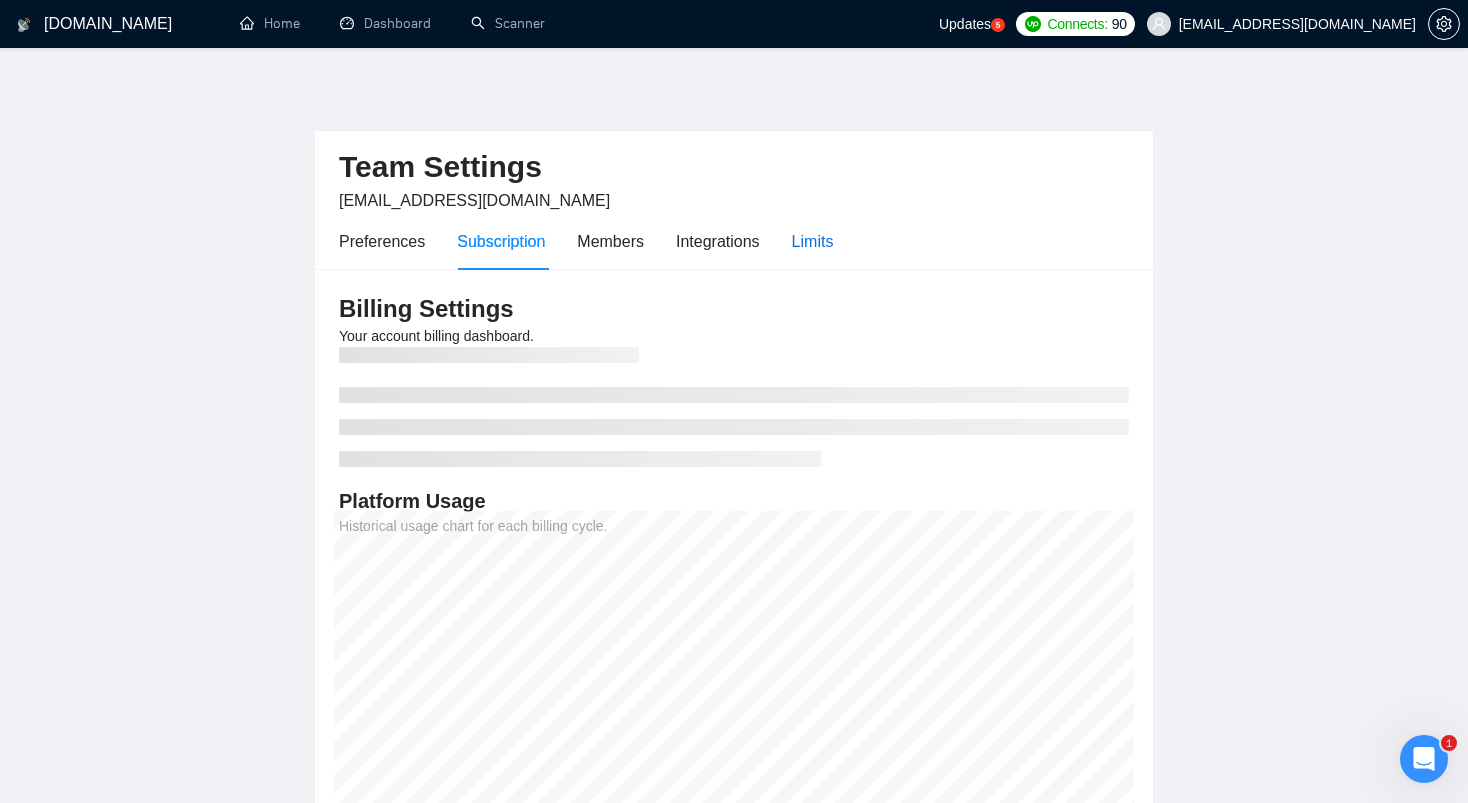click on "Limits" at bounding box center [813, 241] 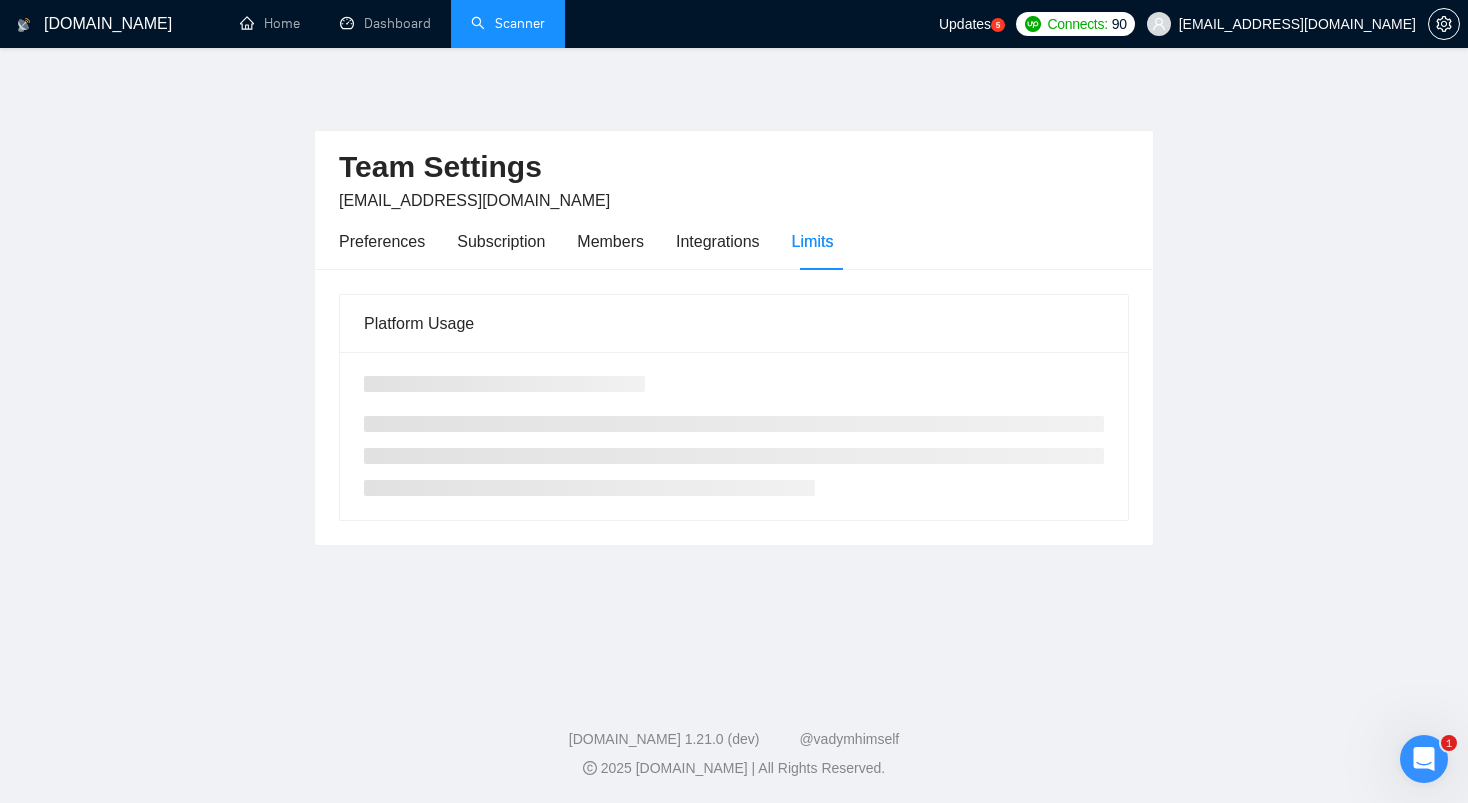 click on "Scanner" at bounding box center (508, 23) 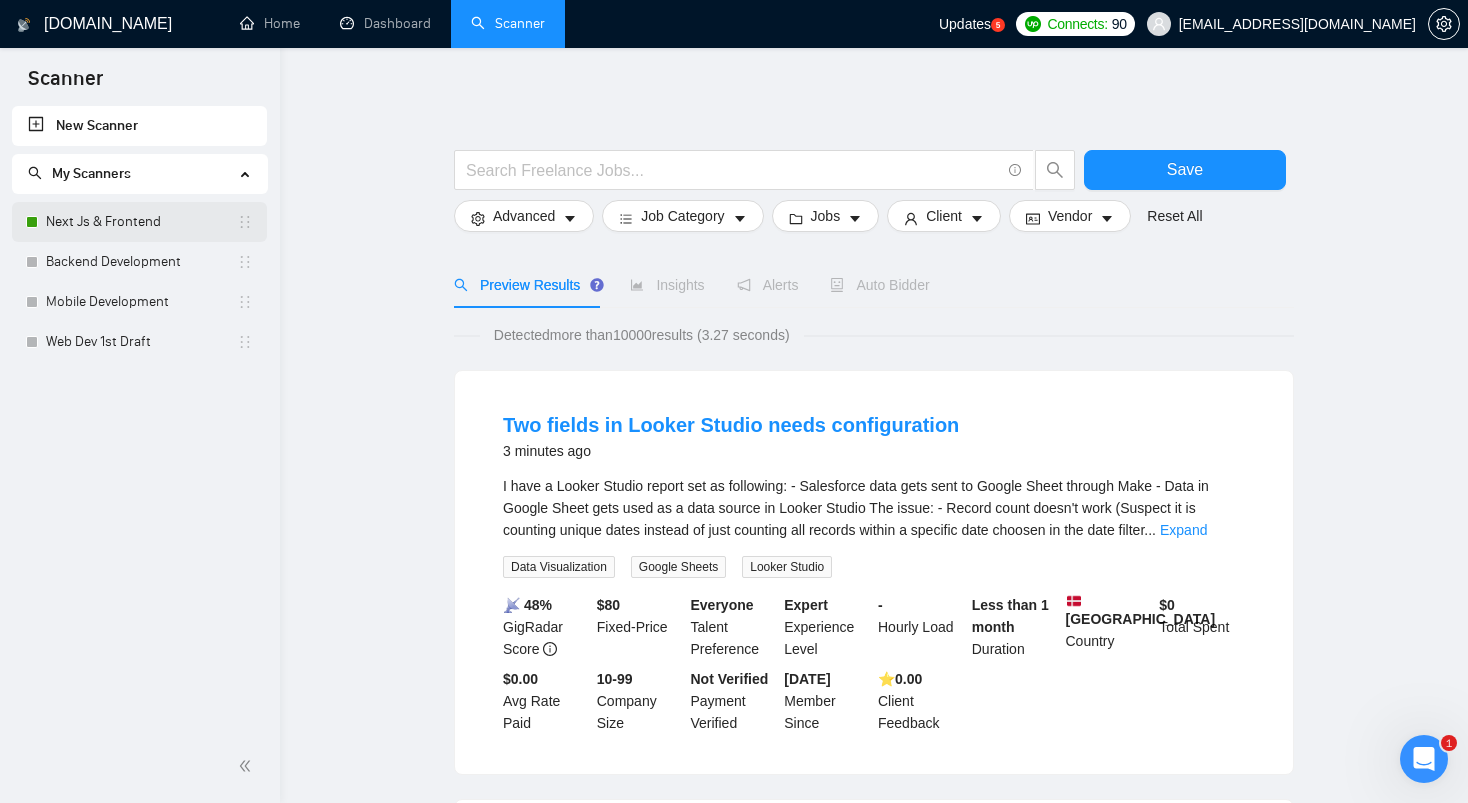 click on "Next Js & Frontend" at bounding box center (141, 222) 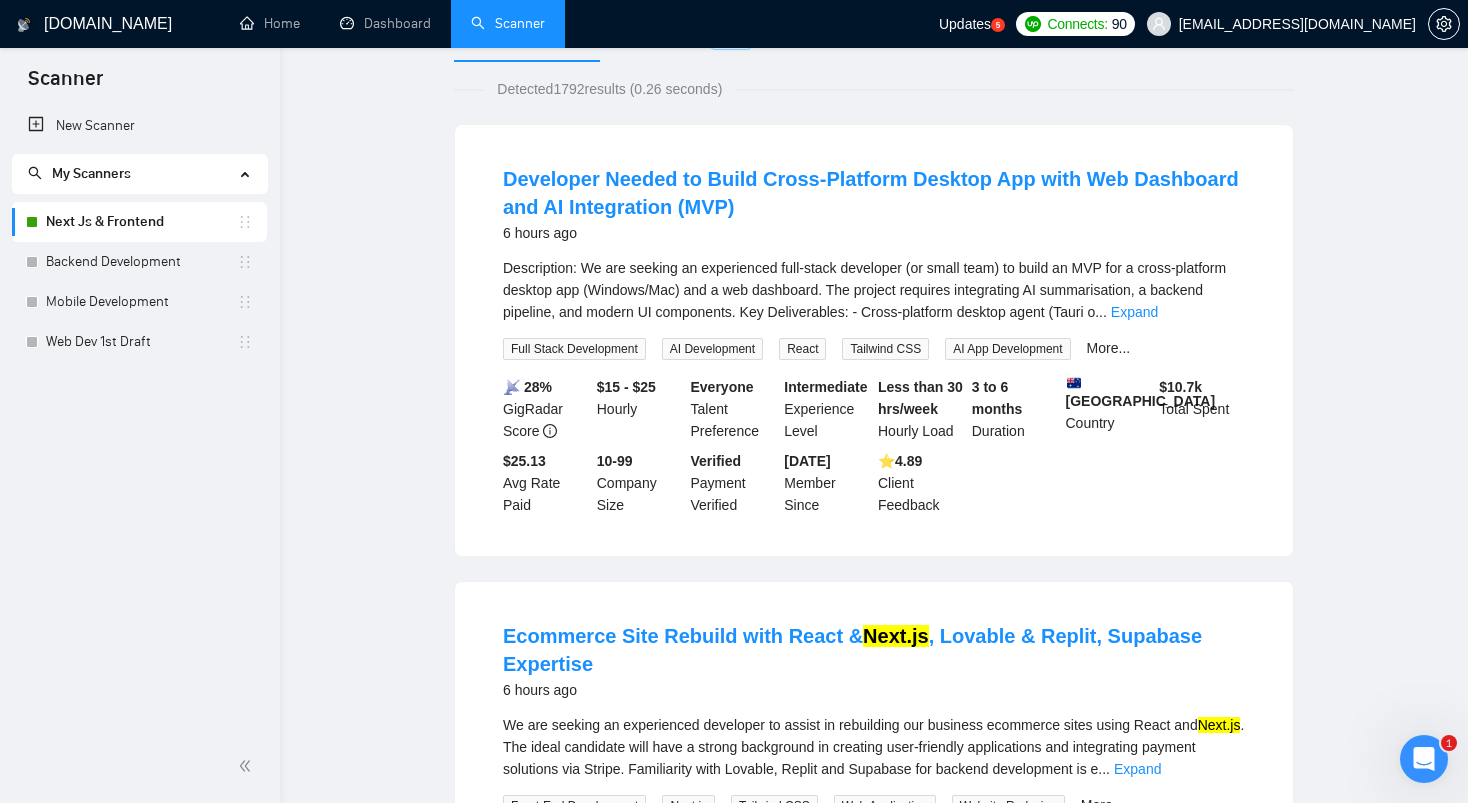 scroll, scrollTop: 0, scrollLeft: 0, axis: both 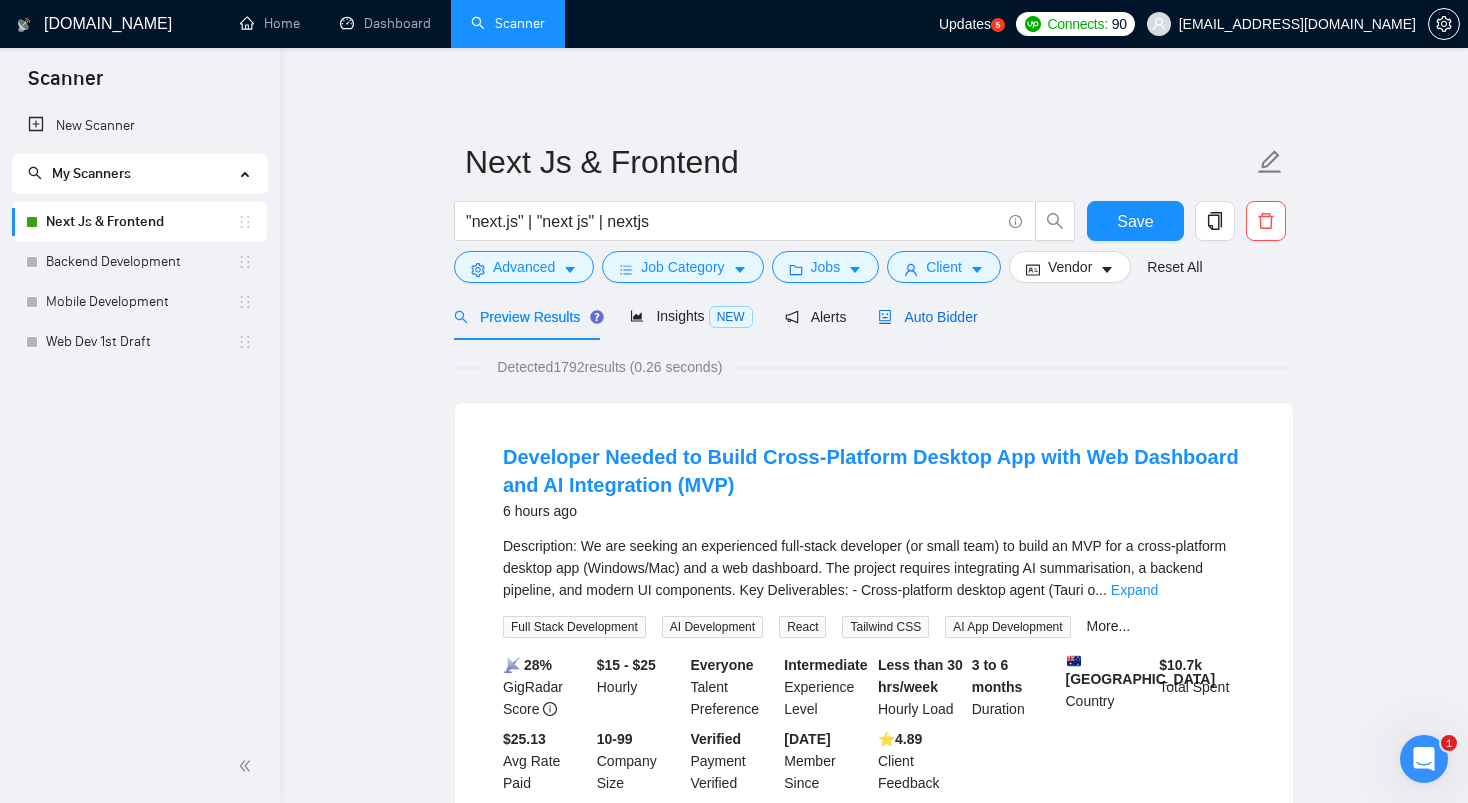 click on "Auto Bidder" at bounding box center (927, 317) 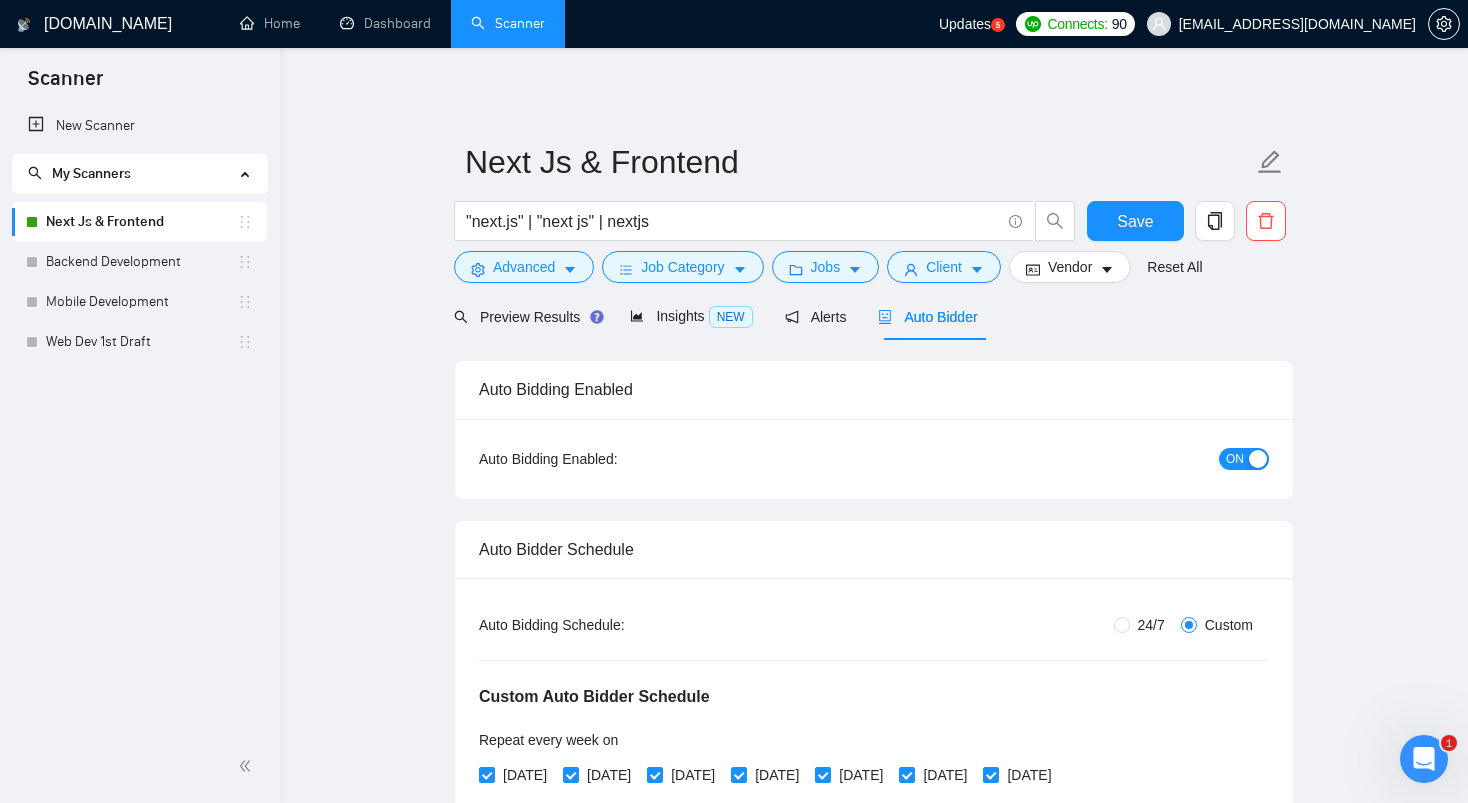 type 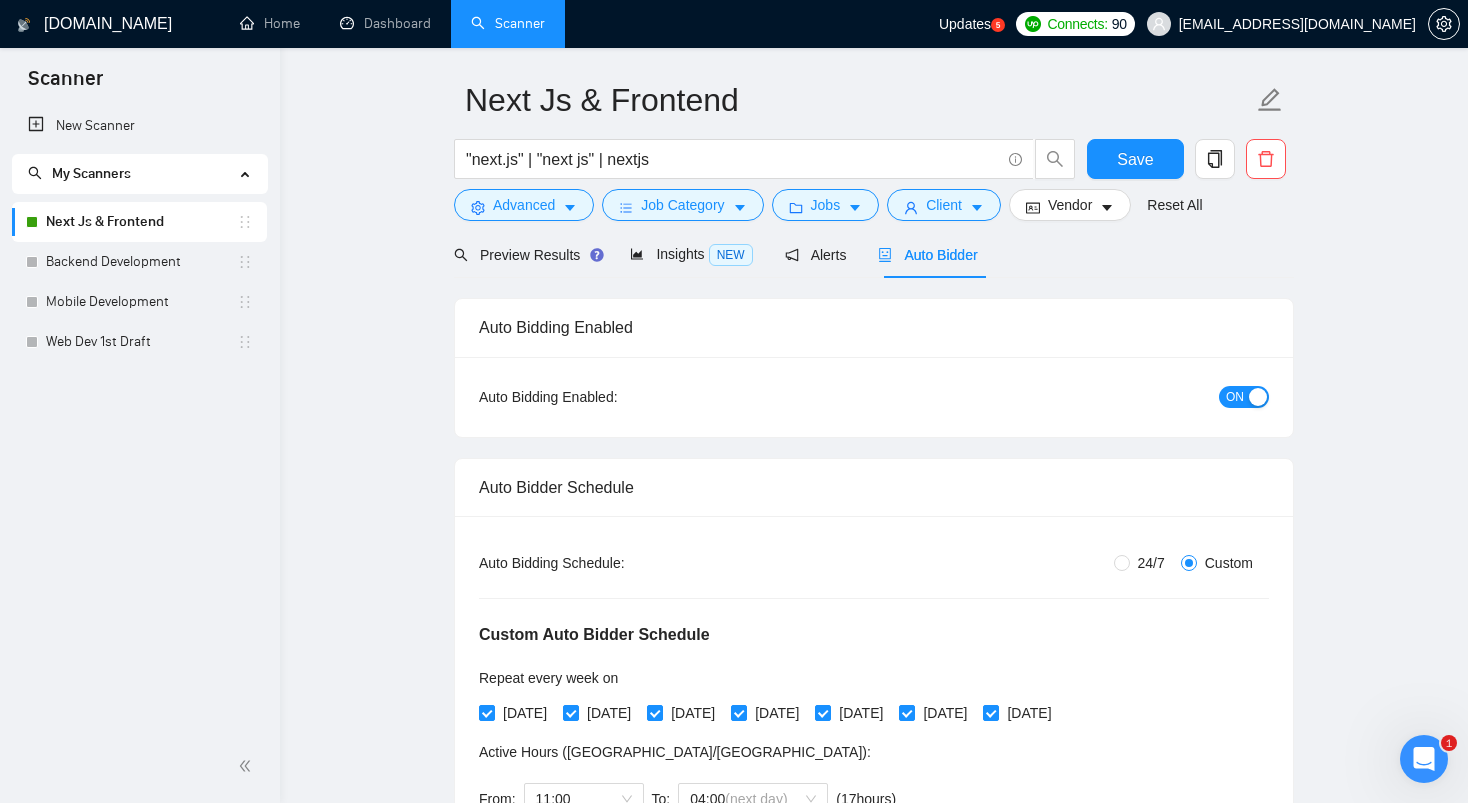 scroll, scrollTop: 0, scrollLeft: 0, axis: both 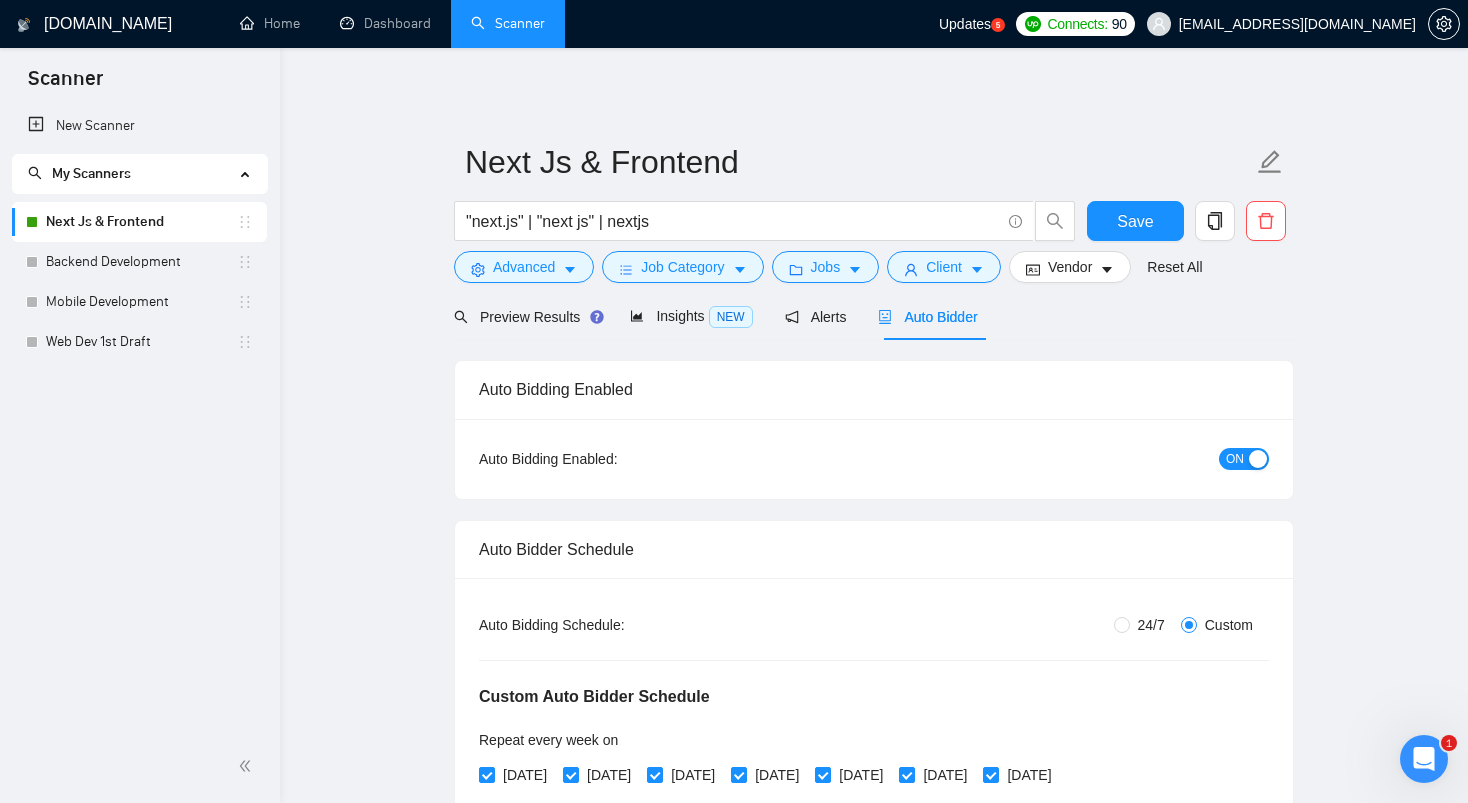 click on "My Scanners" at bounding box center (91, 173) 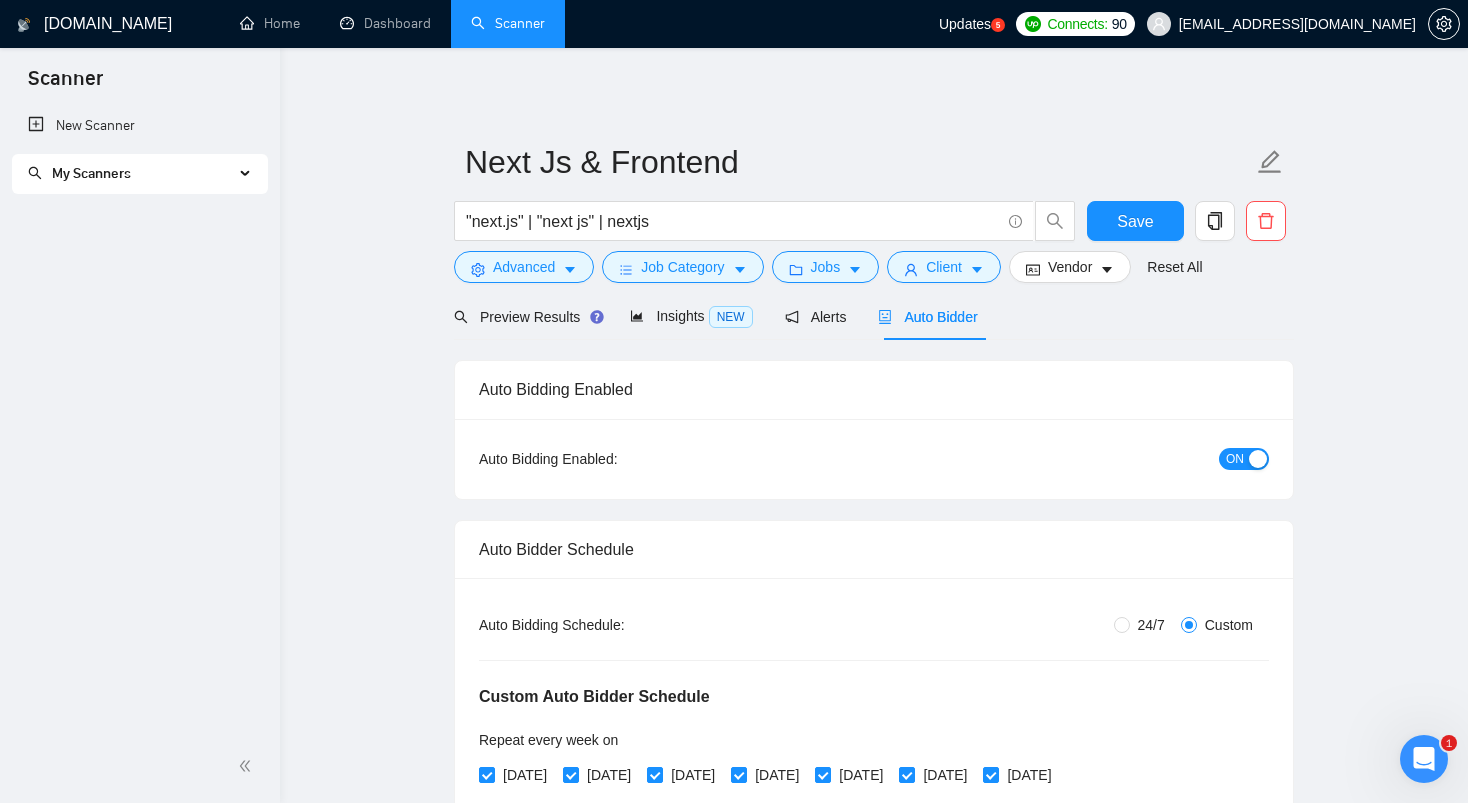 click on "My Scanners" at bounding box center [91, 173] 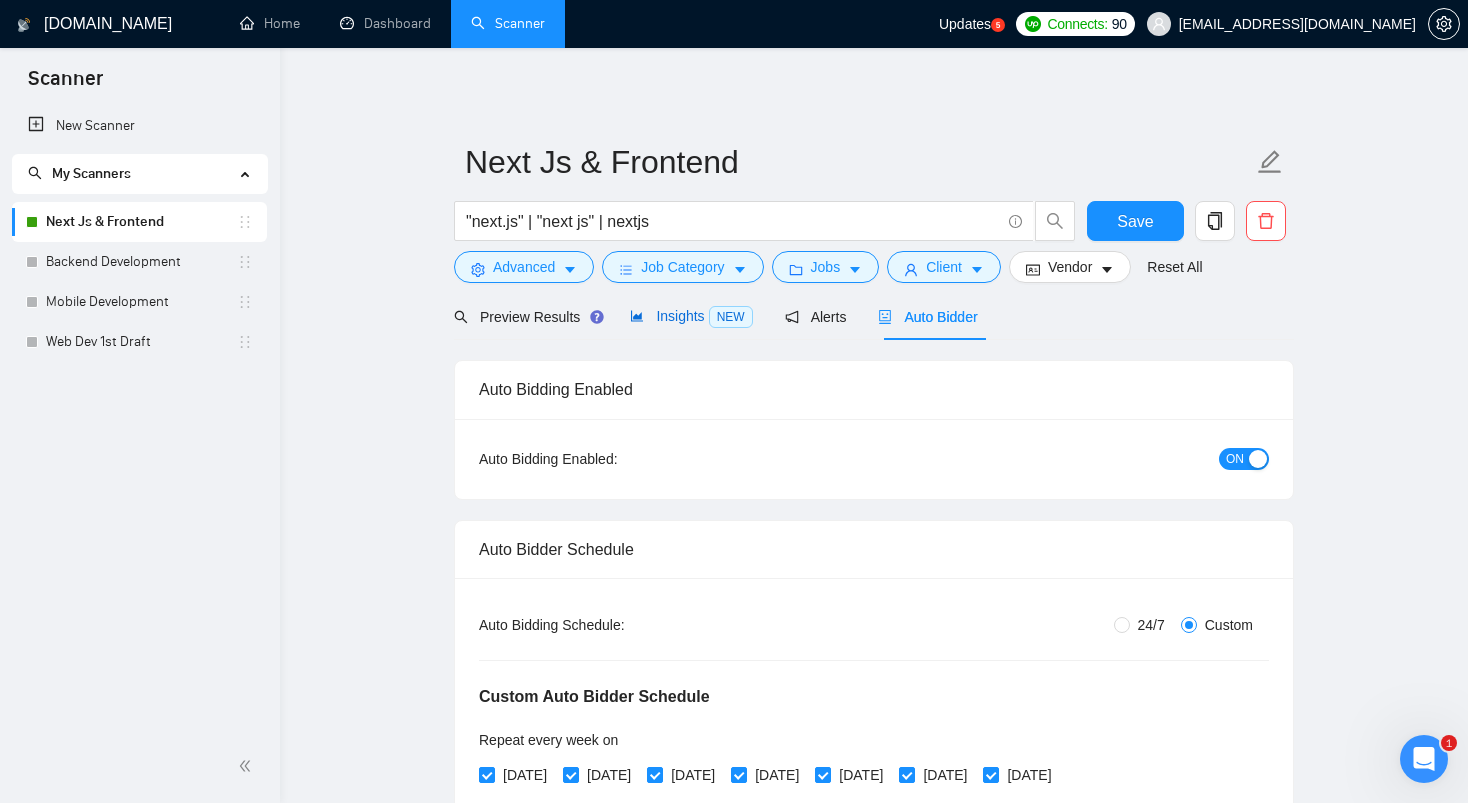 click on "Insights NEW" at bounding box center [691, 316] 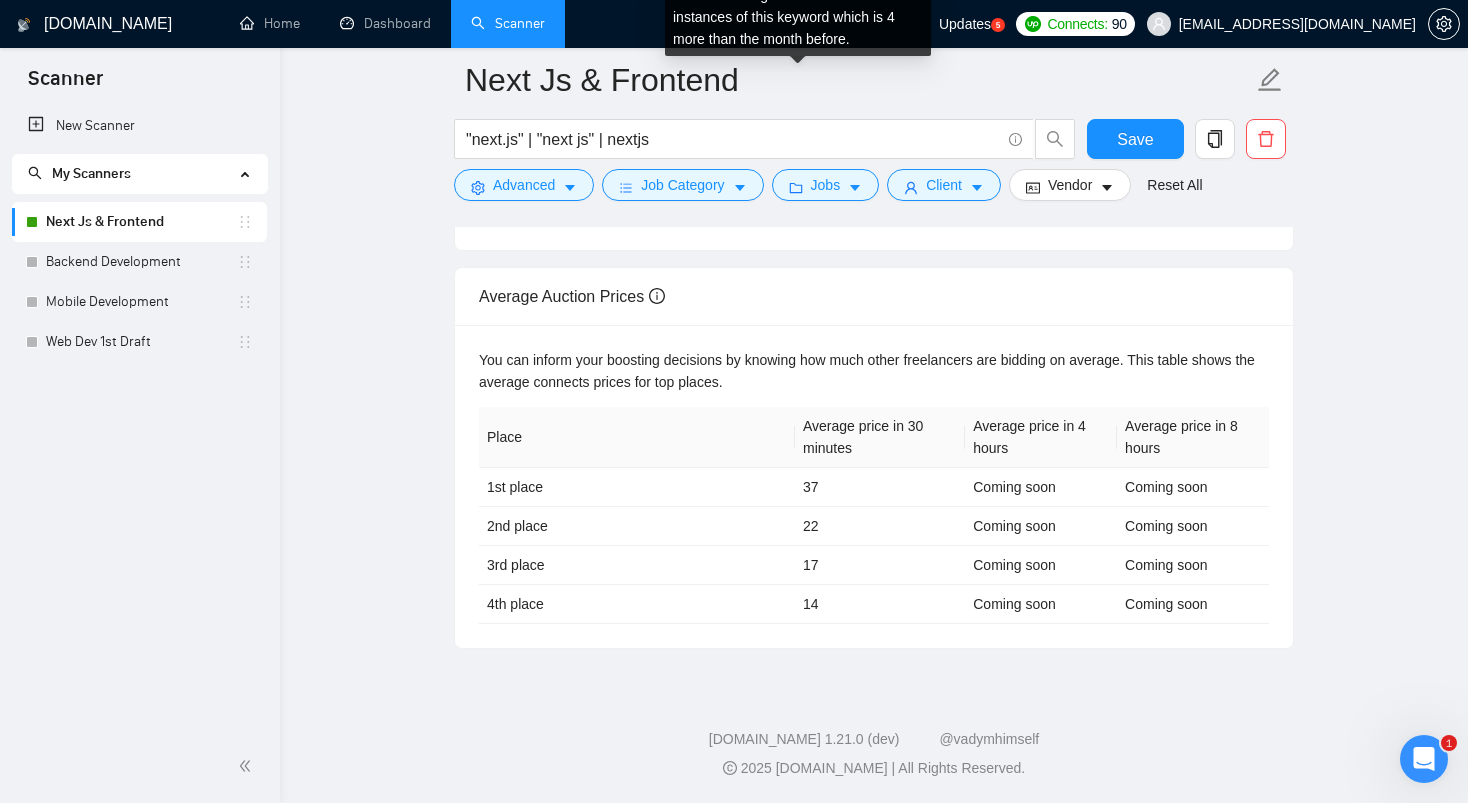 scroll, scrollTop: 785, scrollLeft: 0, axis: vertical 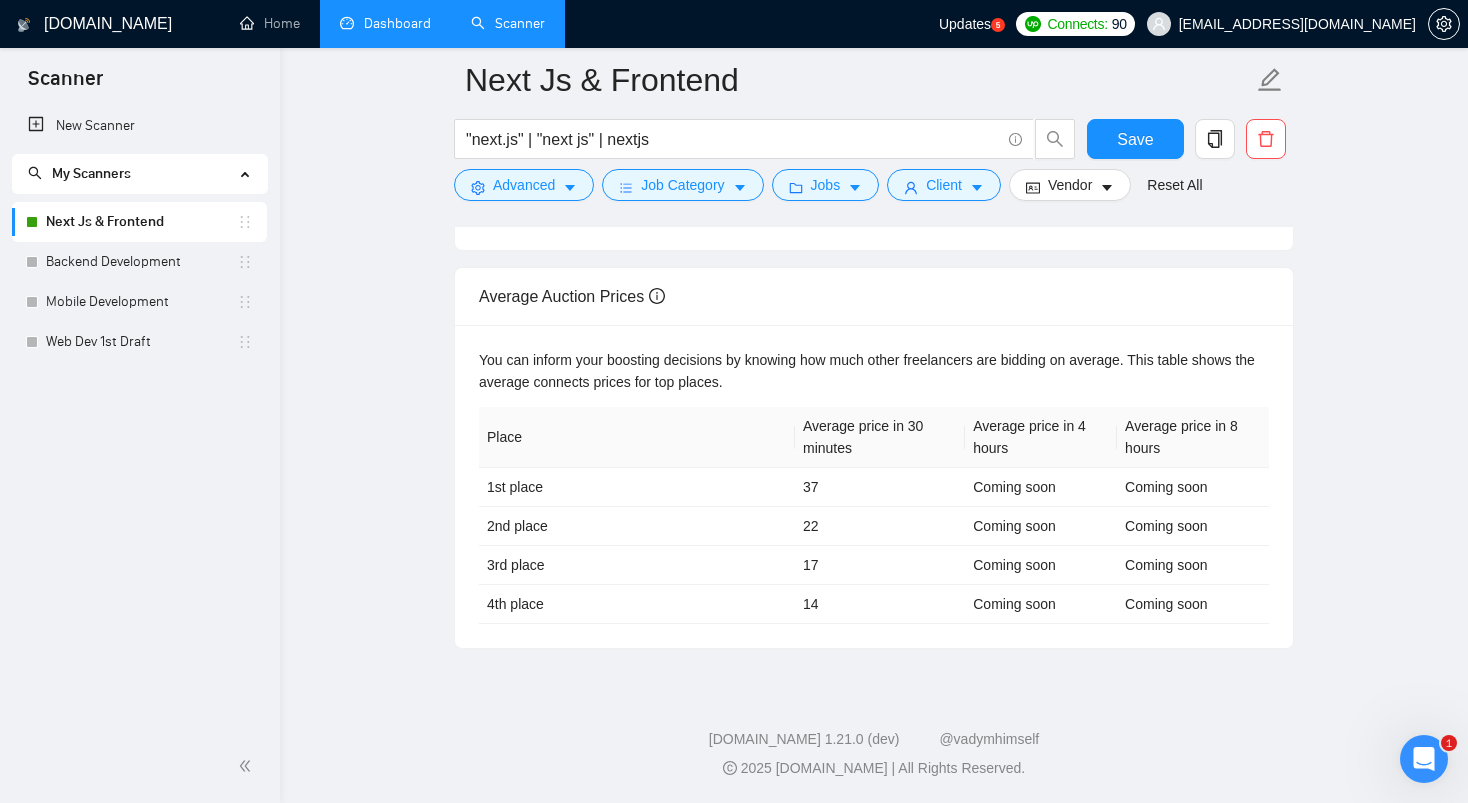 click on "Dashboard" at bounding box center [385, 23] 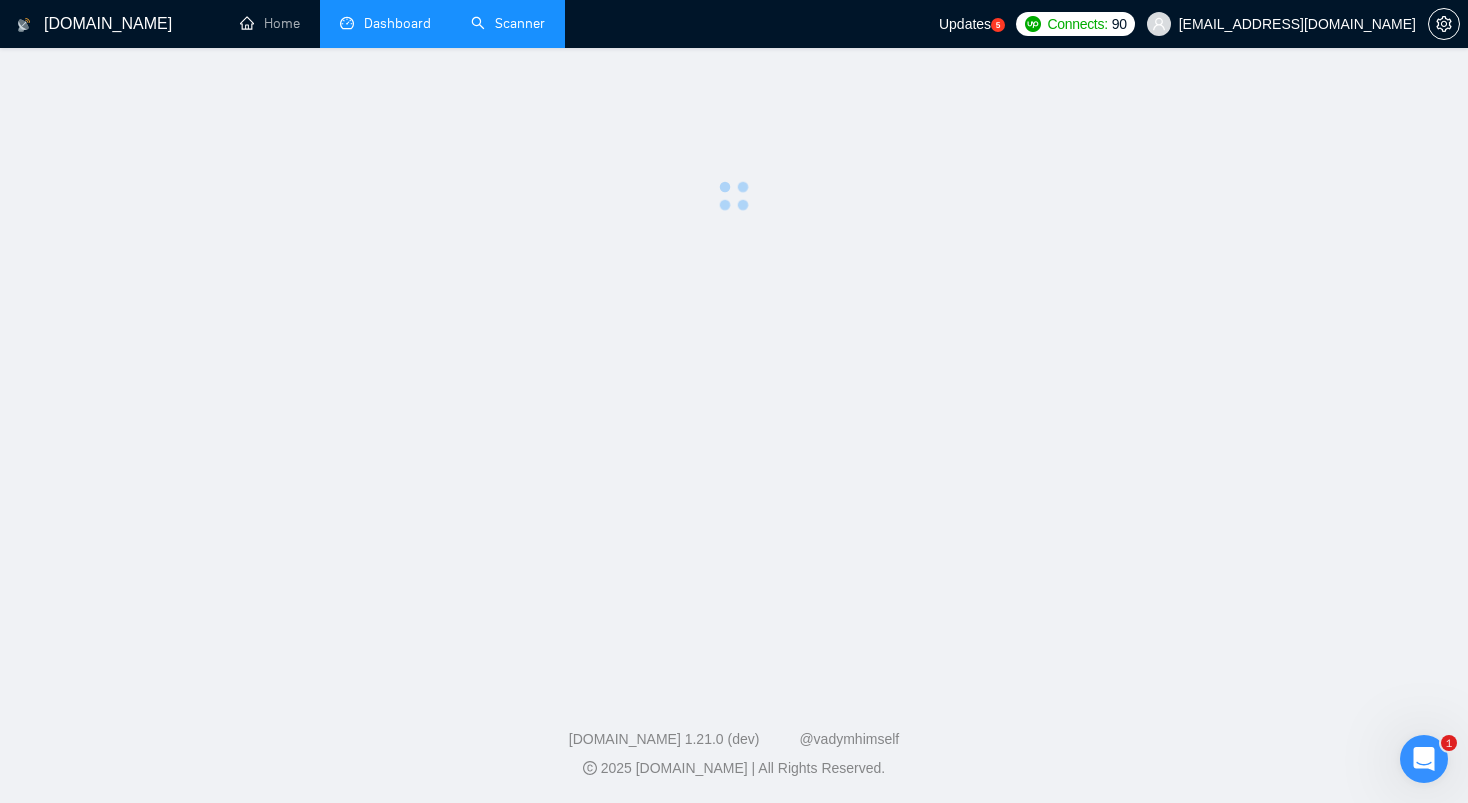 scroll, scrollTop: 0, scrollLeft: 0, axis: both 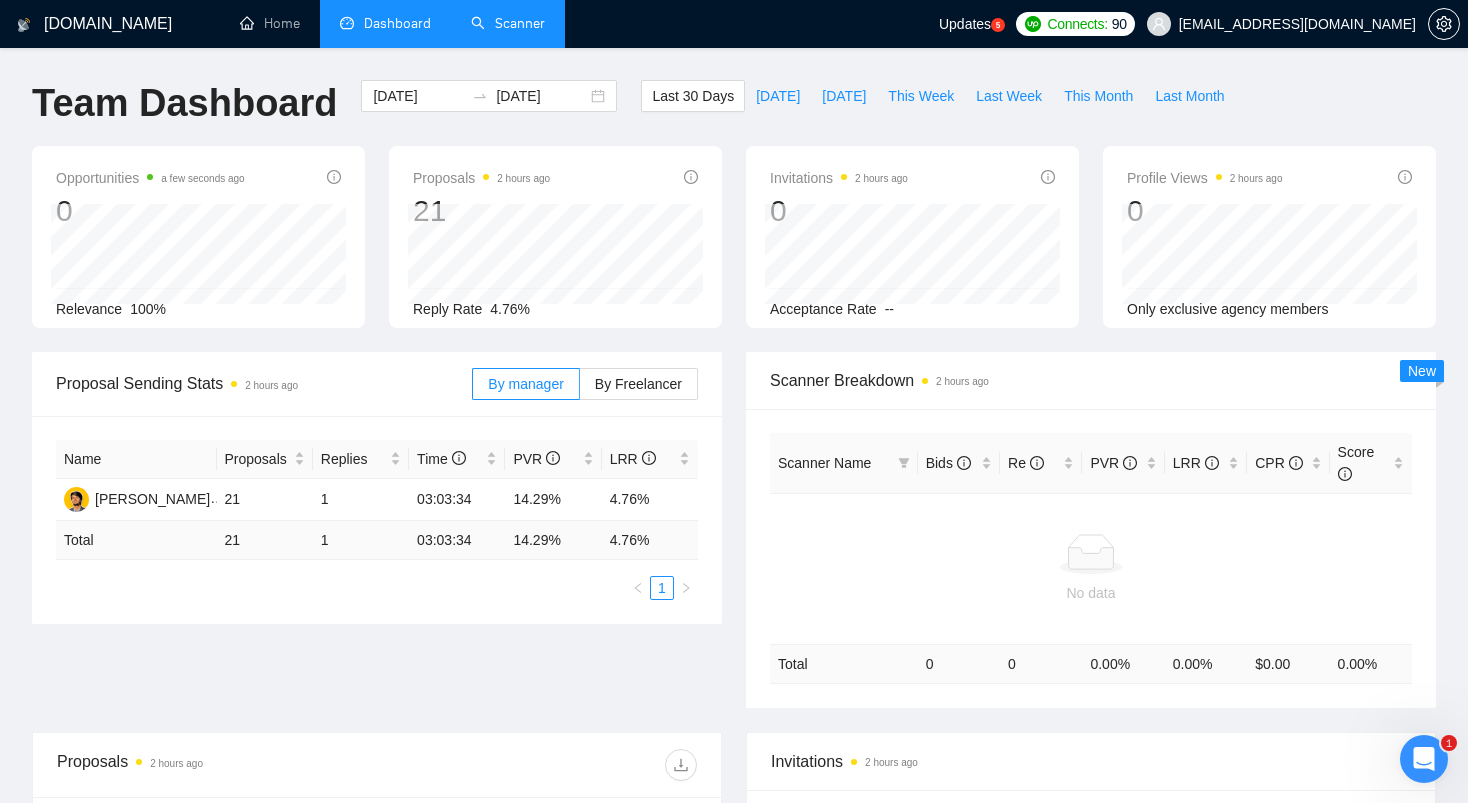 click on "Scanner" at bounding box center (508, 23) 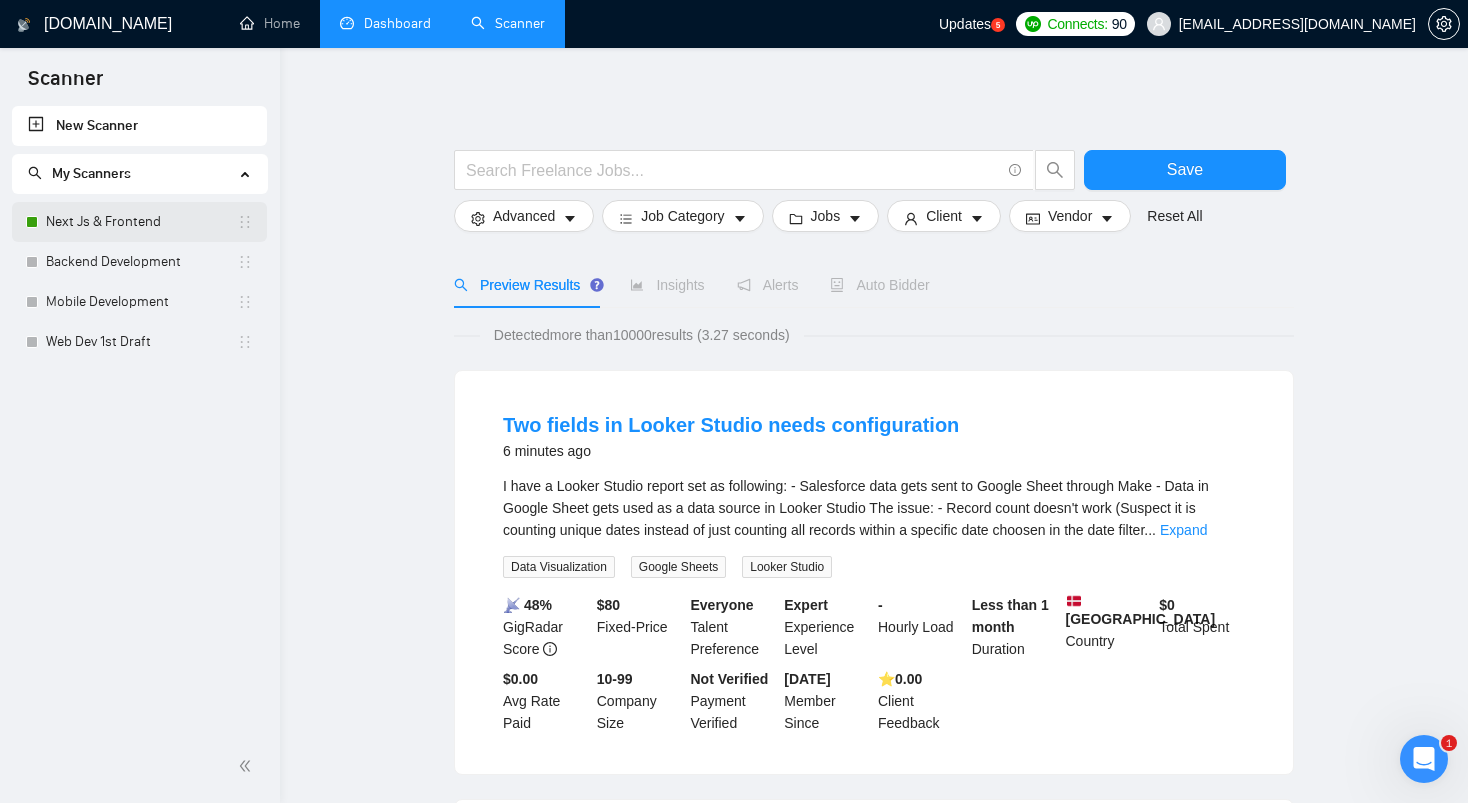 click on "Next Js & Frontend" at bounding box center (141, 222) 